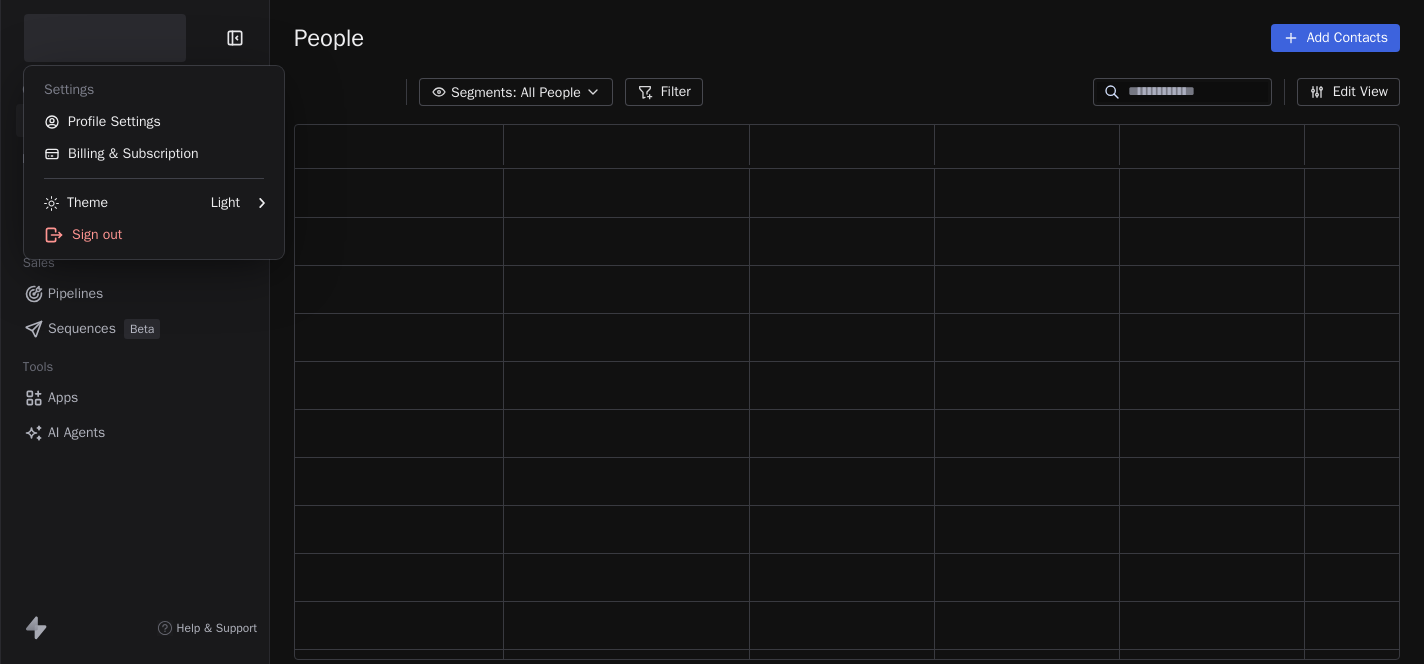 scroll, scrollTop: 0, scrollLeft: 0, axis: both 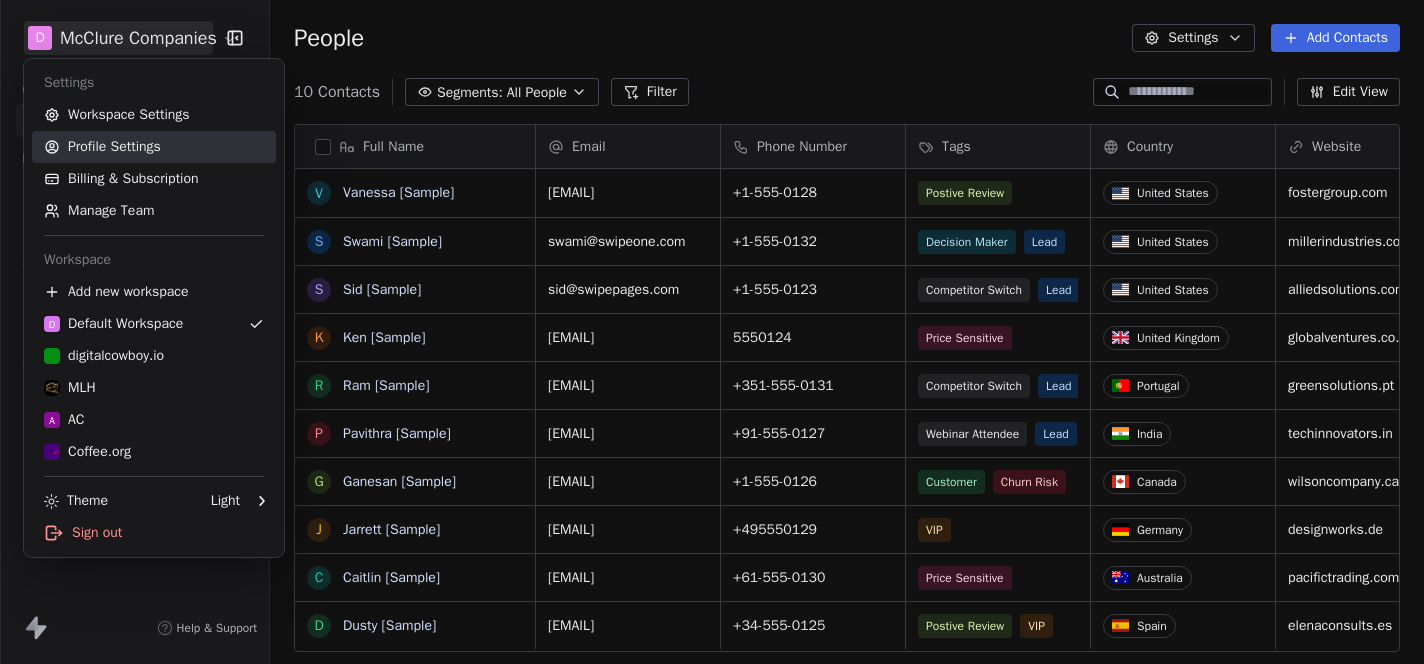 click on "Profile Settings" at bounding box center (154, 147) 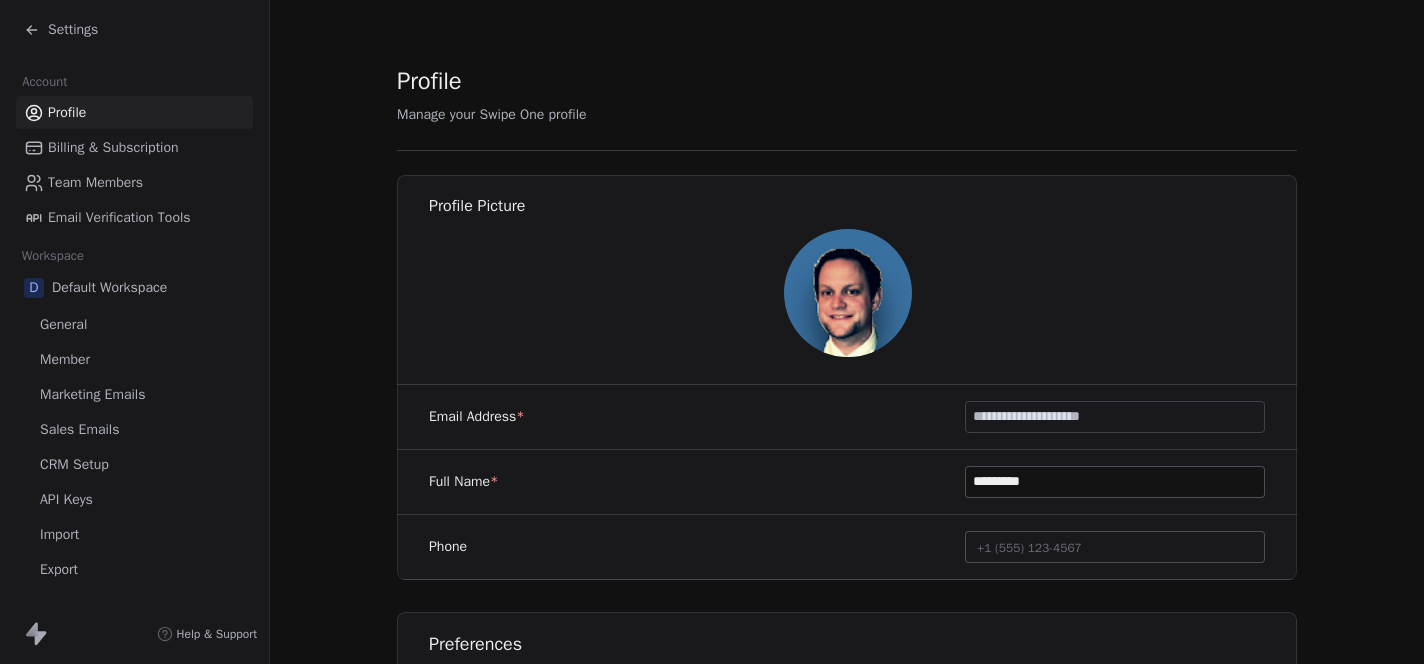 click on "Member" at bounding box center (134, 359) 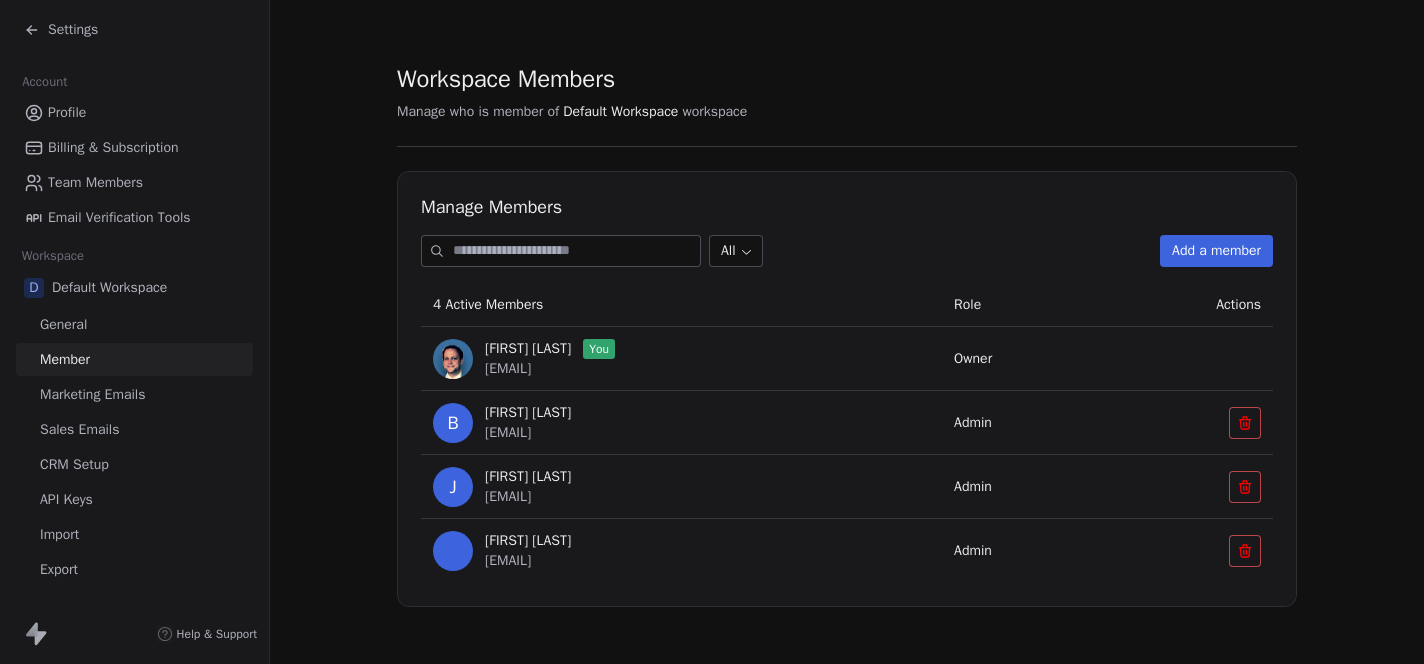 click on "Email Verification Tools" at bounding box center (119, 217) 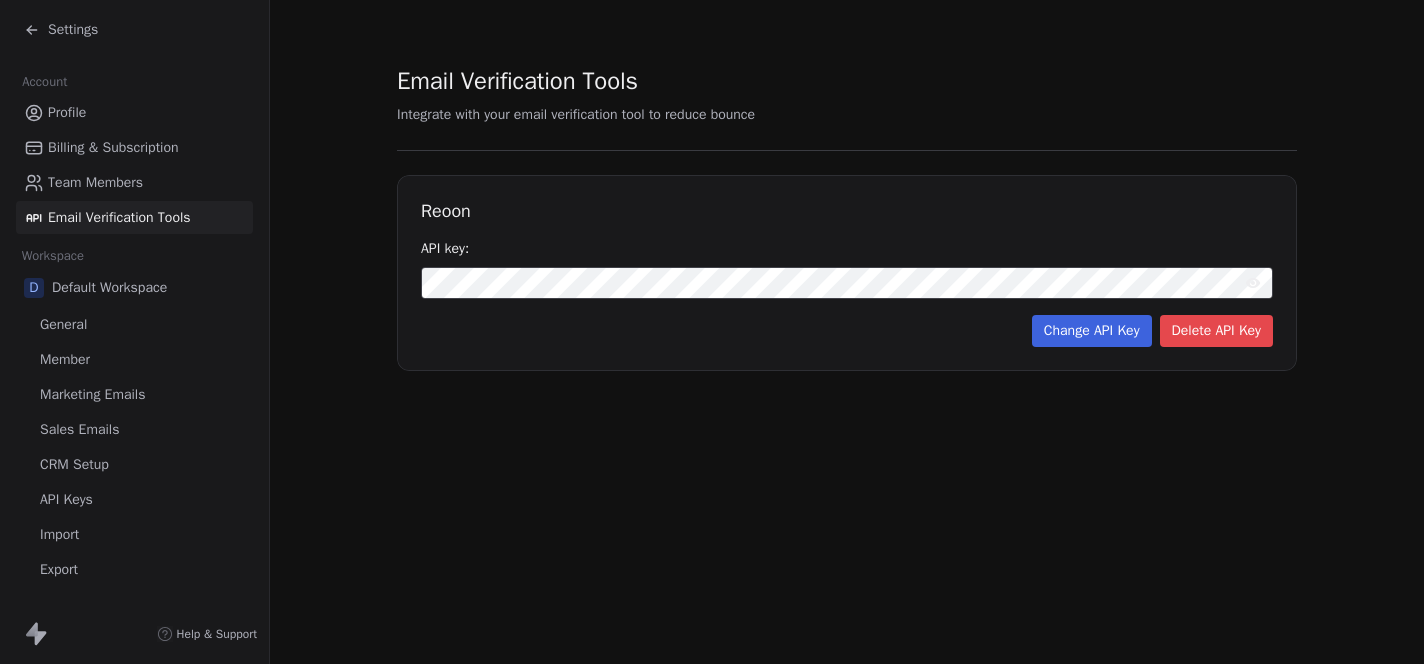 click on "Marketing Emails" at bounding box center [92, 394] 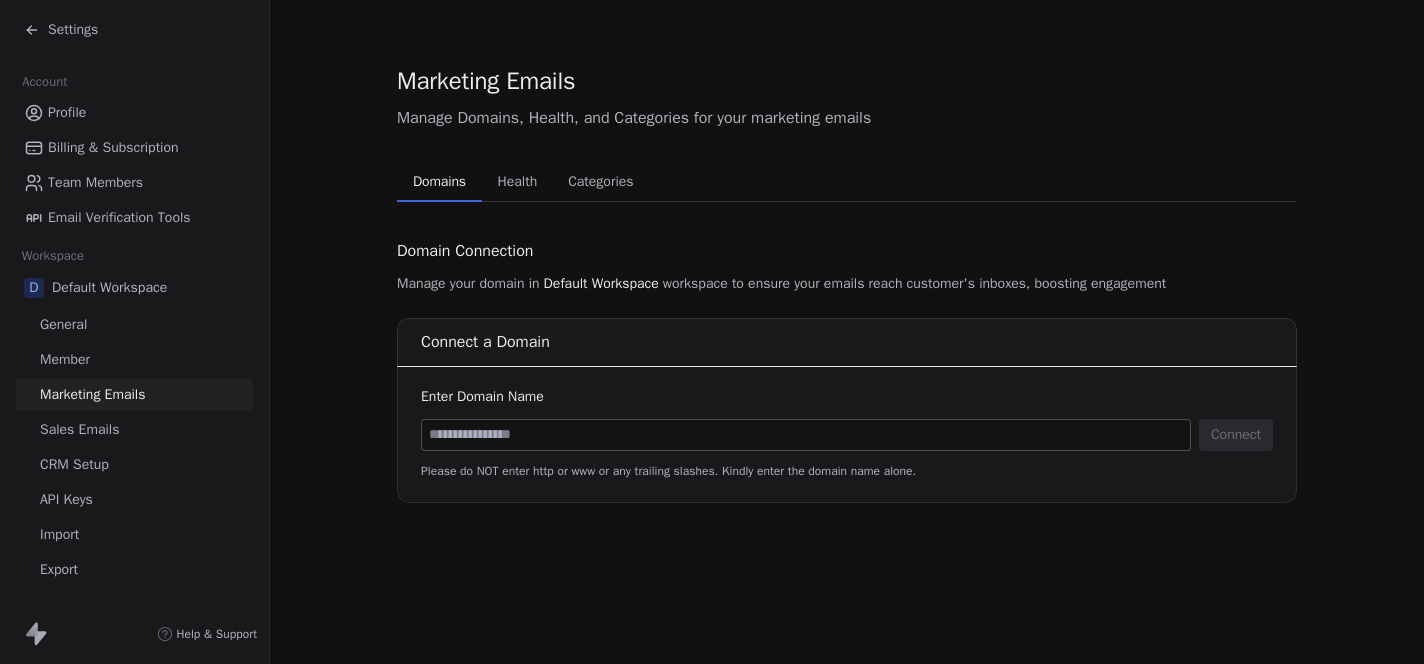 click on "Account Profile Billing & Subscription Team Members Email Verification Tools Workspace D Default Workspace General Member Marketing Emails Sales Emails CRM Setup API Keys Import Export Other Workspaces digitalcowboy.io MLH A AC Coffee.org" at bounding box center (134, 418) 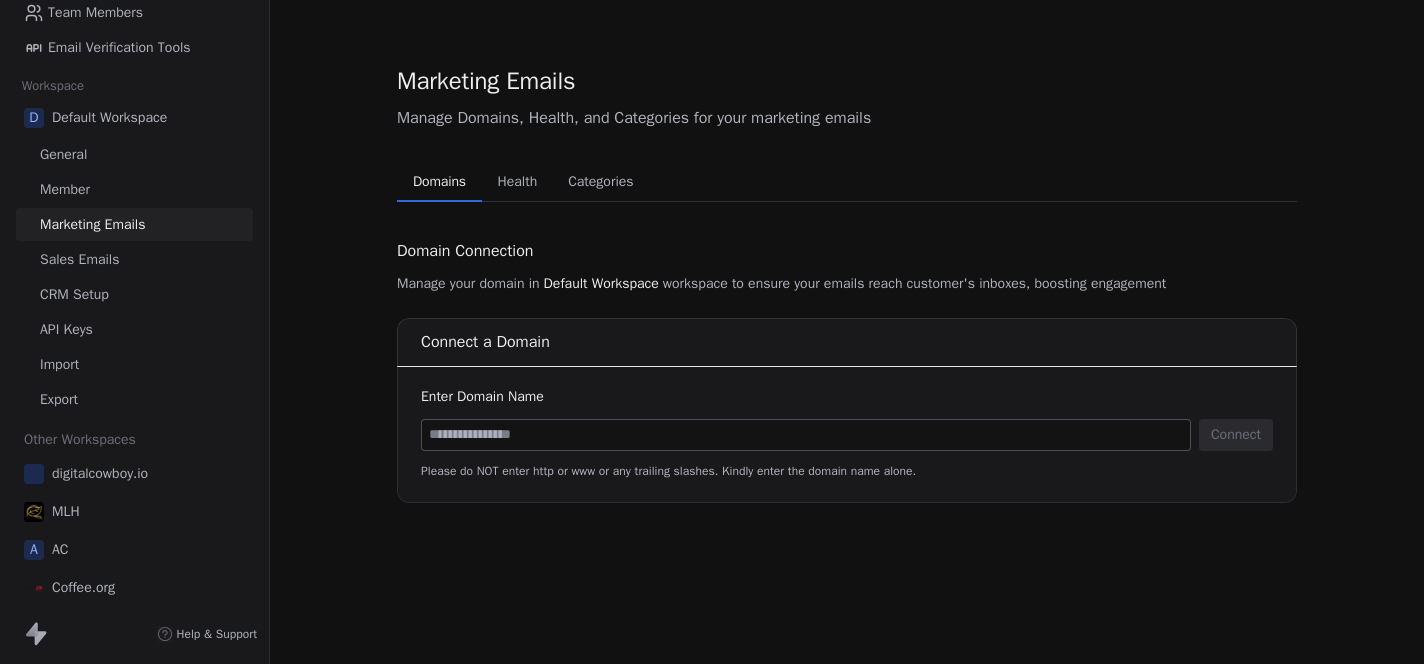 scroll, scrollTop: 178, scrollLeft: 0, axis: vertical 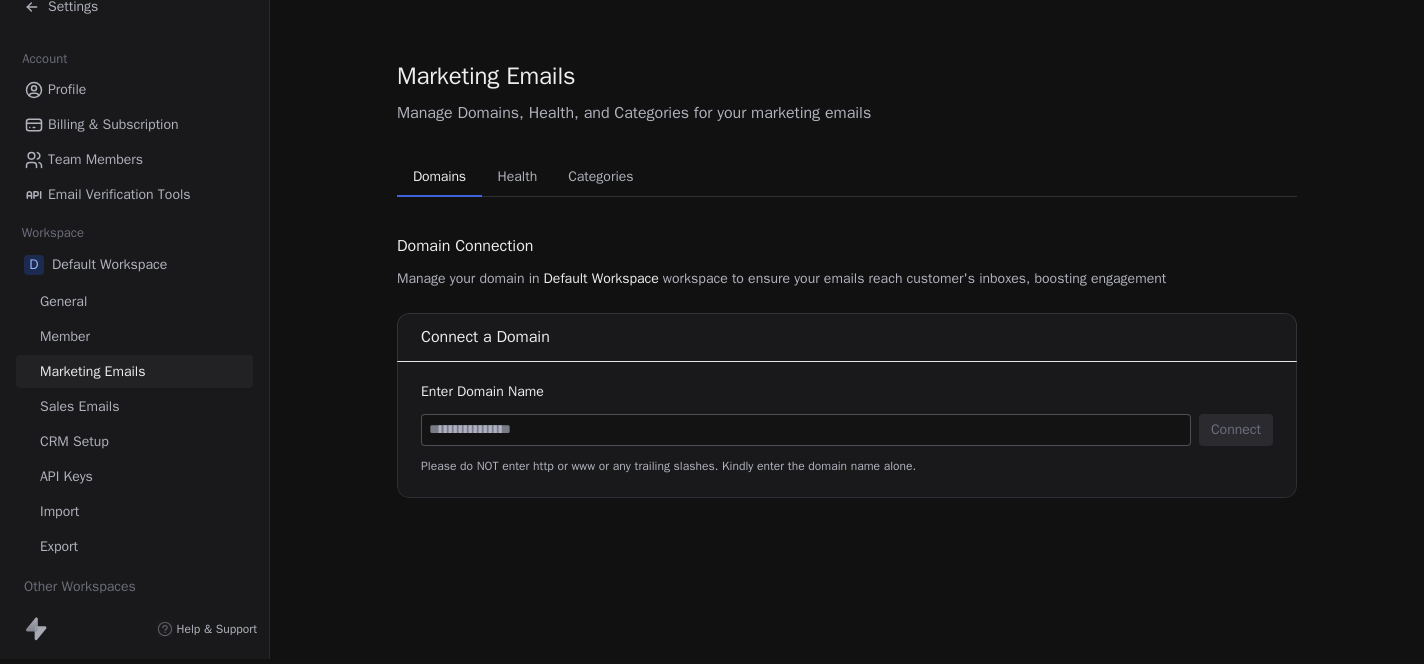 click on "General" at bounding box center [63, 301] 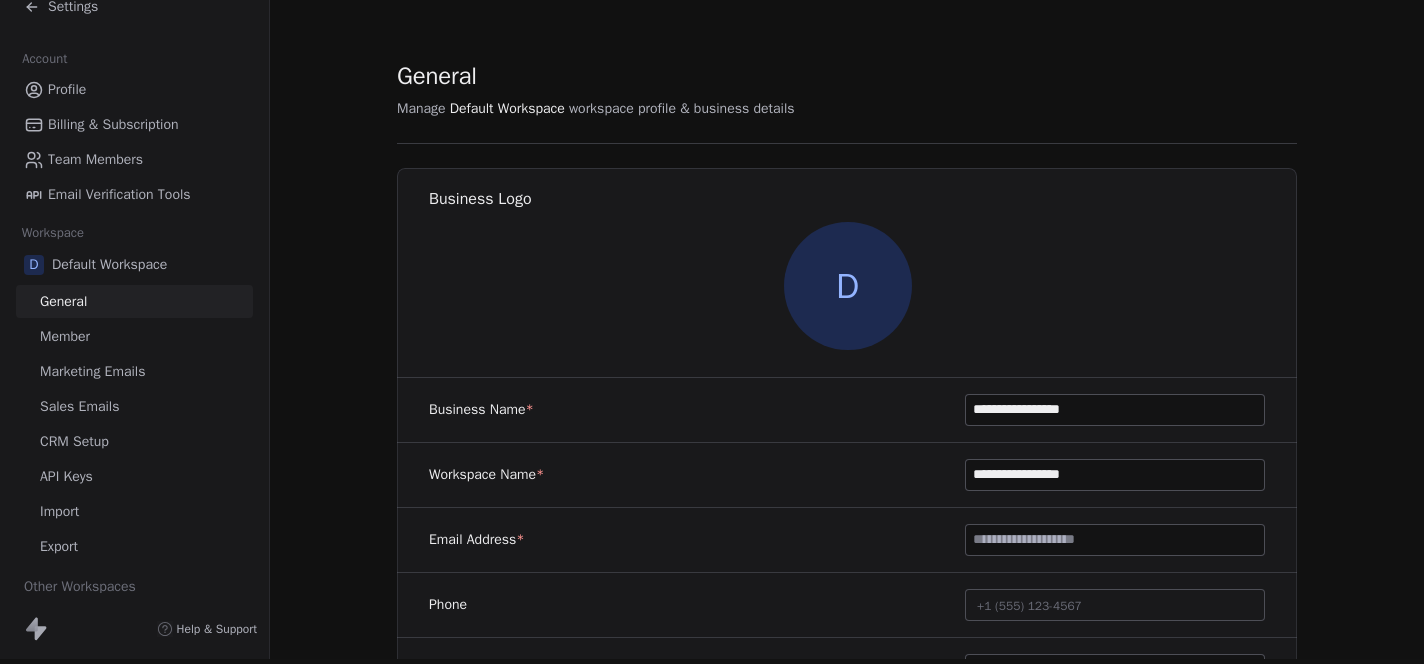 scroll, scrollTop: 0, scrollLeft: 0, axis: both 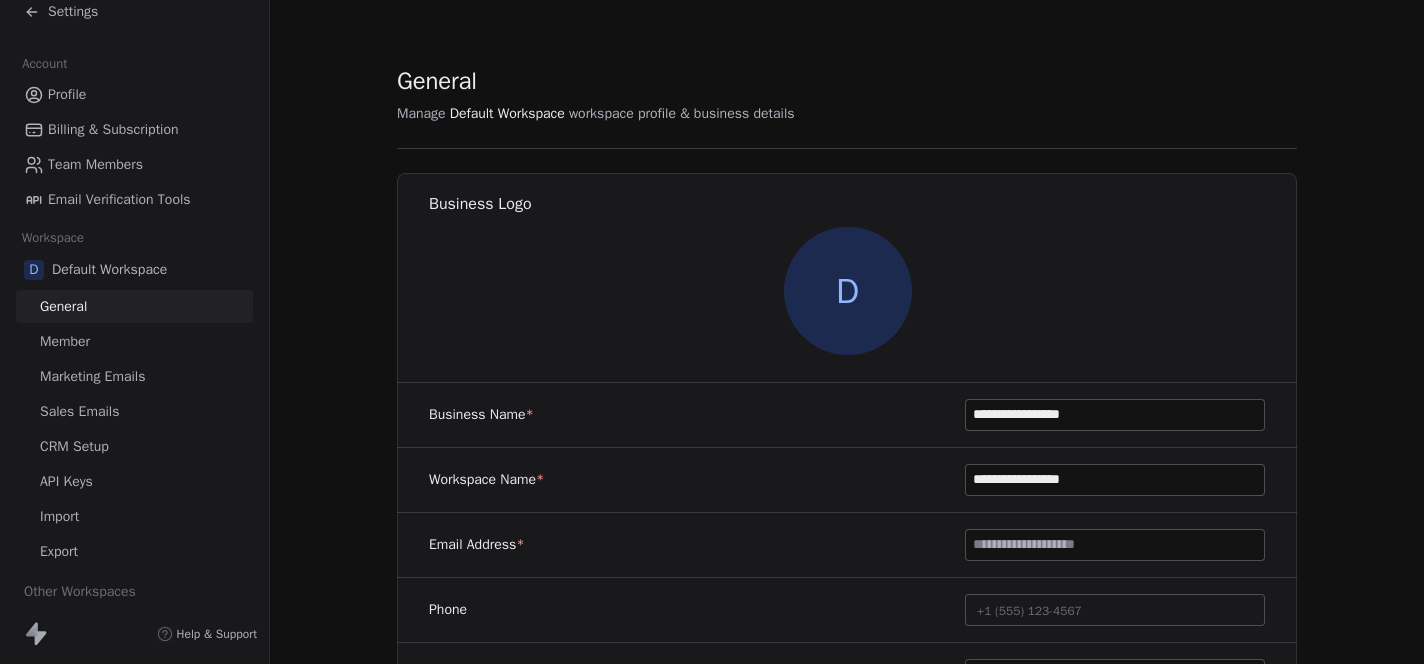 click on "Settings" at bounding box center [73, 12] 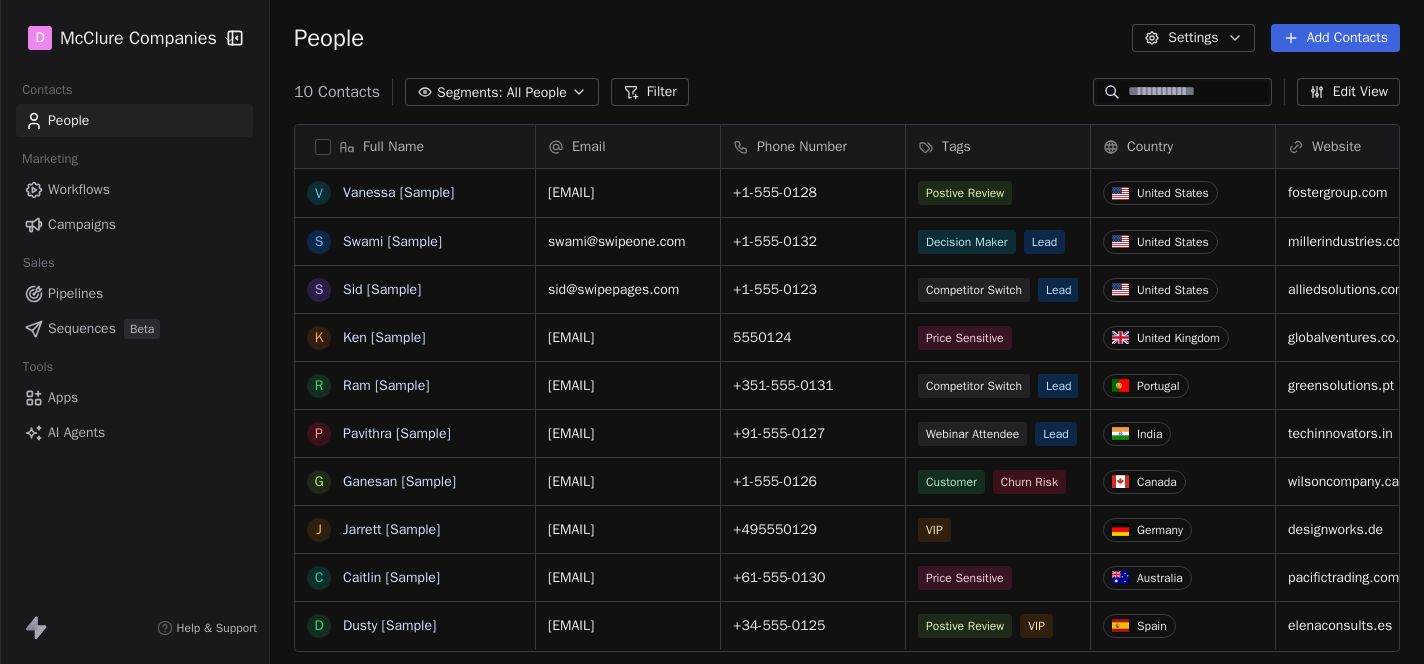 scroll, scrollTop: 0, scrollLeft: 1, axis: horizontal 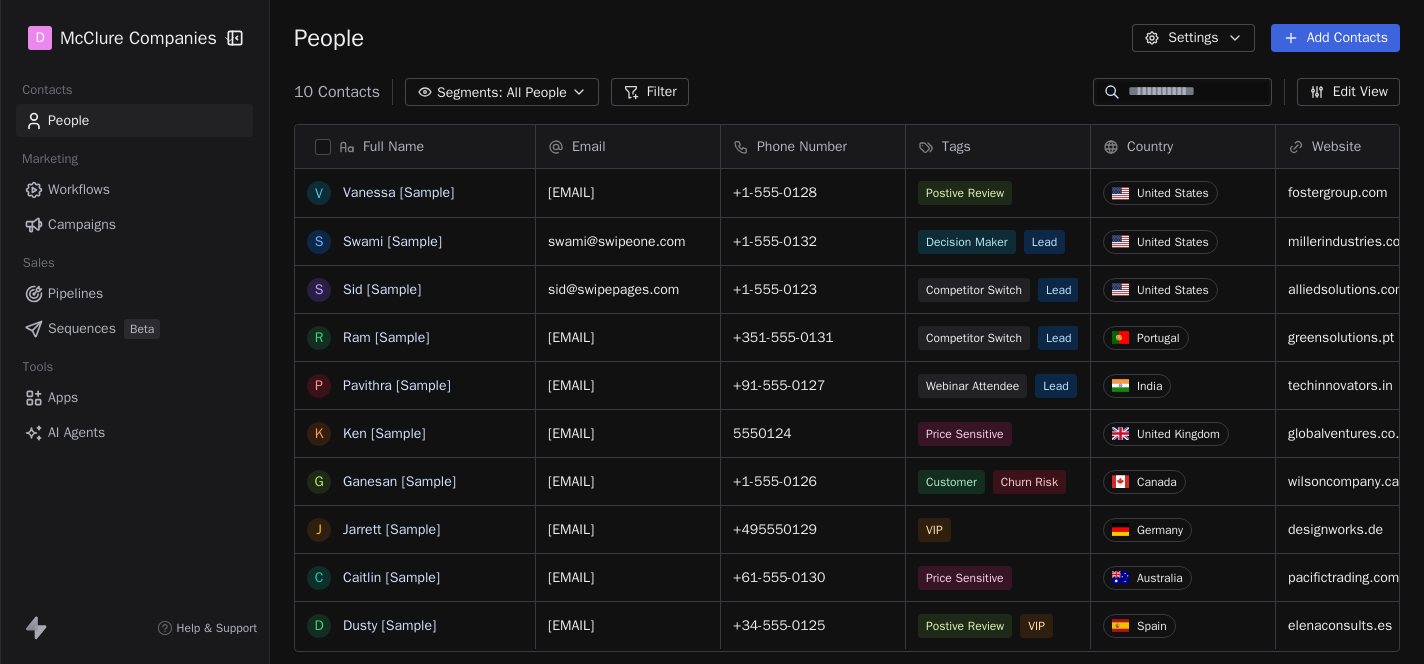 click on "D McClure Companies Contacts People Marketing Workflows Campaigns Sales Pipelines Sequences Beta Tools Apps AI Agents Help & Support People Settings Add Contacts 10 Contacts Segments: All People Filter Edit View Tag Add to Sequence Export Full Name V [EMAIL] [SAMPLE] S [EMAIL] [SAMPLE] S [EMAIL] [SAMPLE] R [EMAIL] [SAMPLE] P [EMAIL] [SAMPLE] K [EMAIL] [SAMPLE] G [EMAIL] [SAMPLE] J [EMAIL] [SAMPLE] C [EMAIL] [SAMPLE] D [EMAIL] [SAMPLE] Email Phone Number Tags Country Website Job Title Status Contact Source [EMAIL] +1-555-0128 Postive Review United States fostergroup.com Managing Director closed_won Referral [EMAIL] +1-555-0132 Decision Maker Lead United States millerindustries.com President New Lead Social Media [EMAIL] +1-555-0123 Competitor Switch Lead United States alliedsolutions.com Director of Operations qualifying Website Form [EMAIL] +351-555-0131 Competitor Switch Lead Portugal greensolutions.pt Sustainability Head closed_won Facebook Ad [EMAIL] Lead CTO" at bounding box center [712, 332] 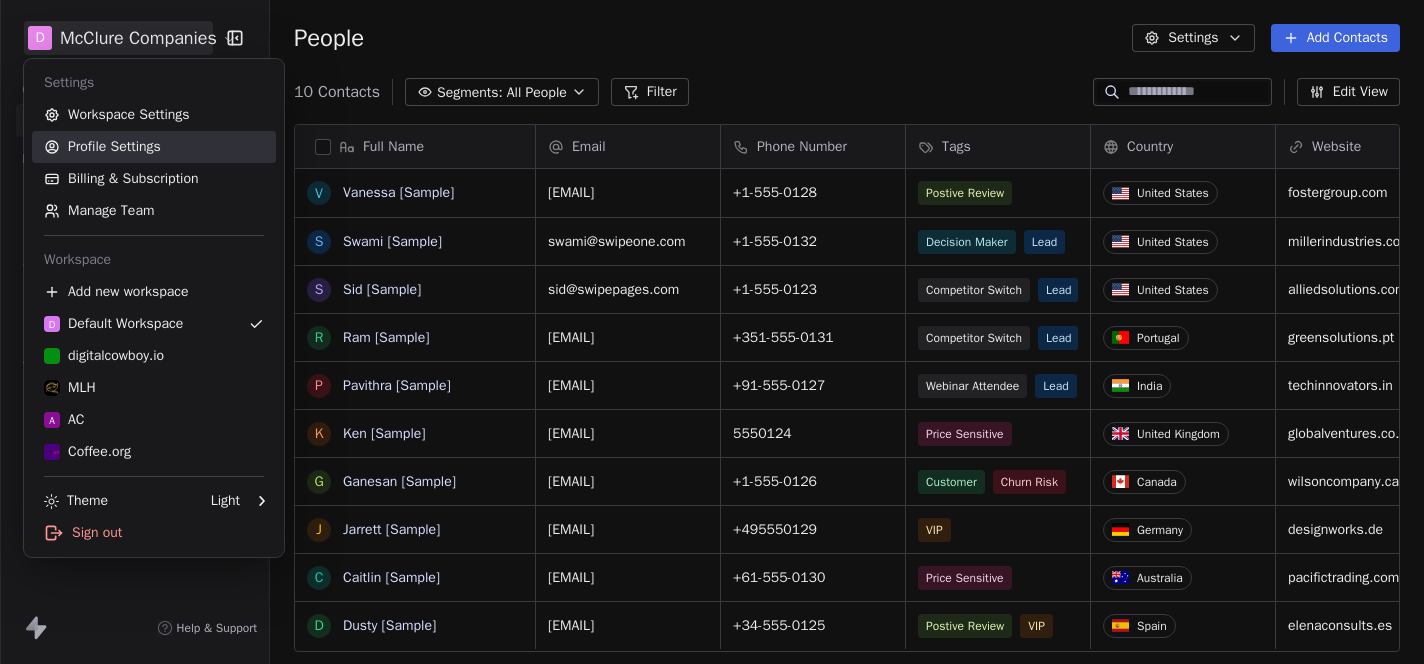 click on "Profile Settings" at bounding box center (154, 147) 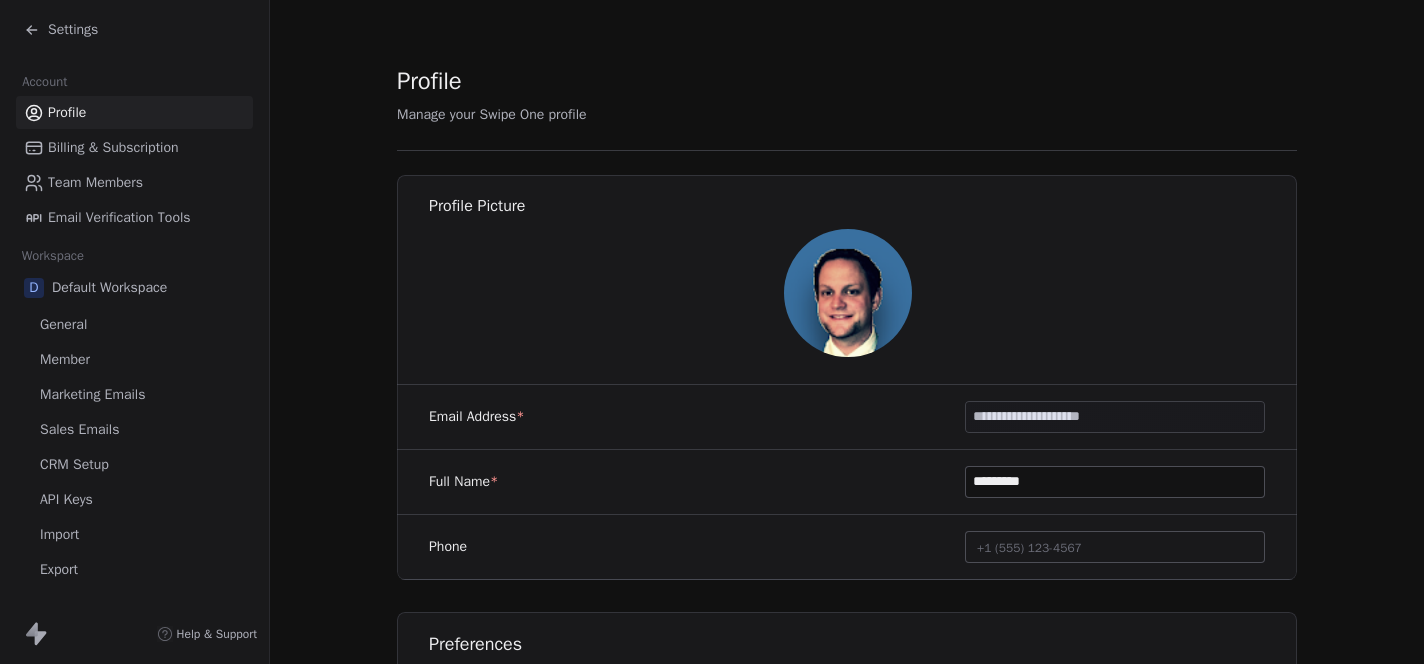 click on "General" at bounding box center [134, 324] 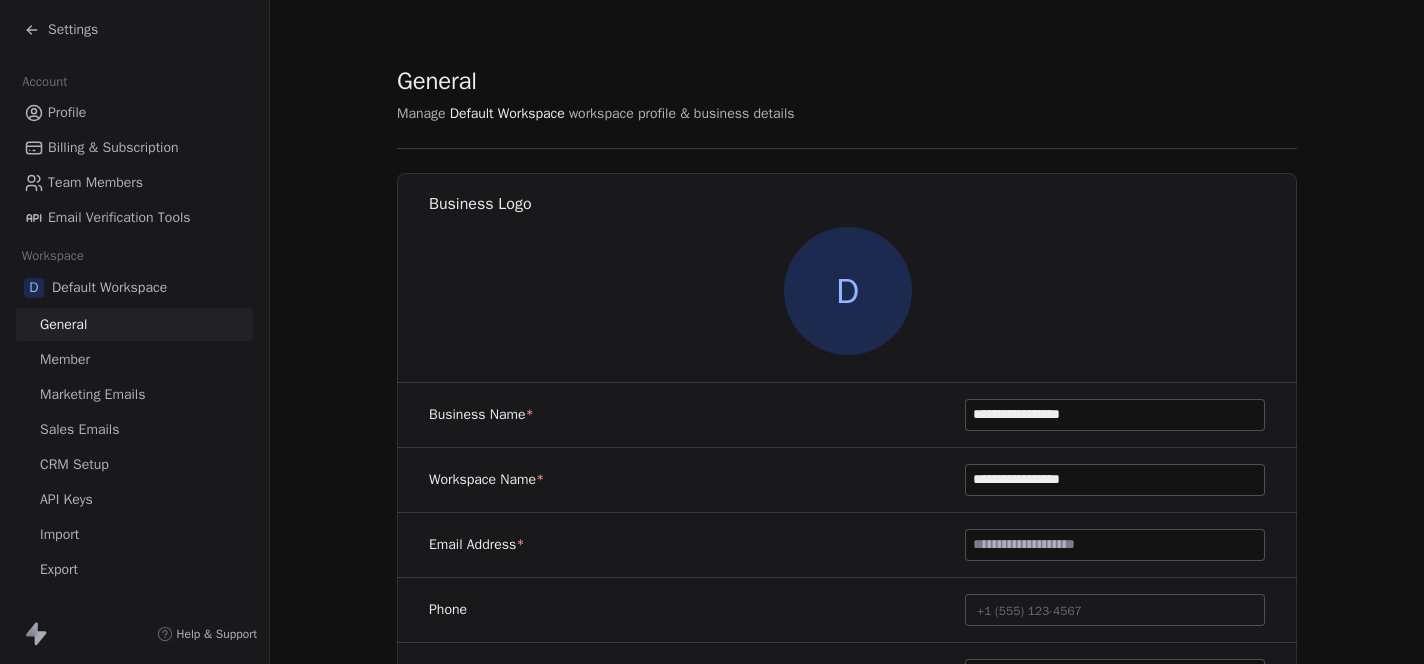 click on "Marketing Emails" at bounding box center [92, 394] 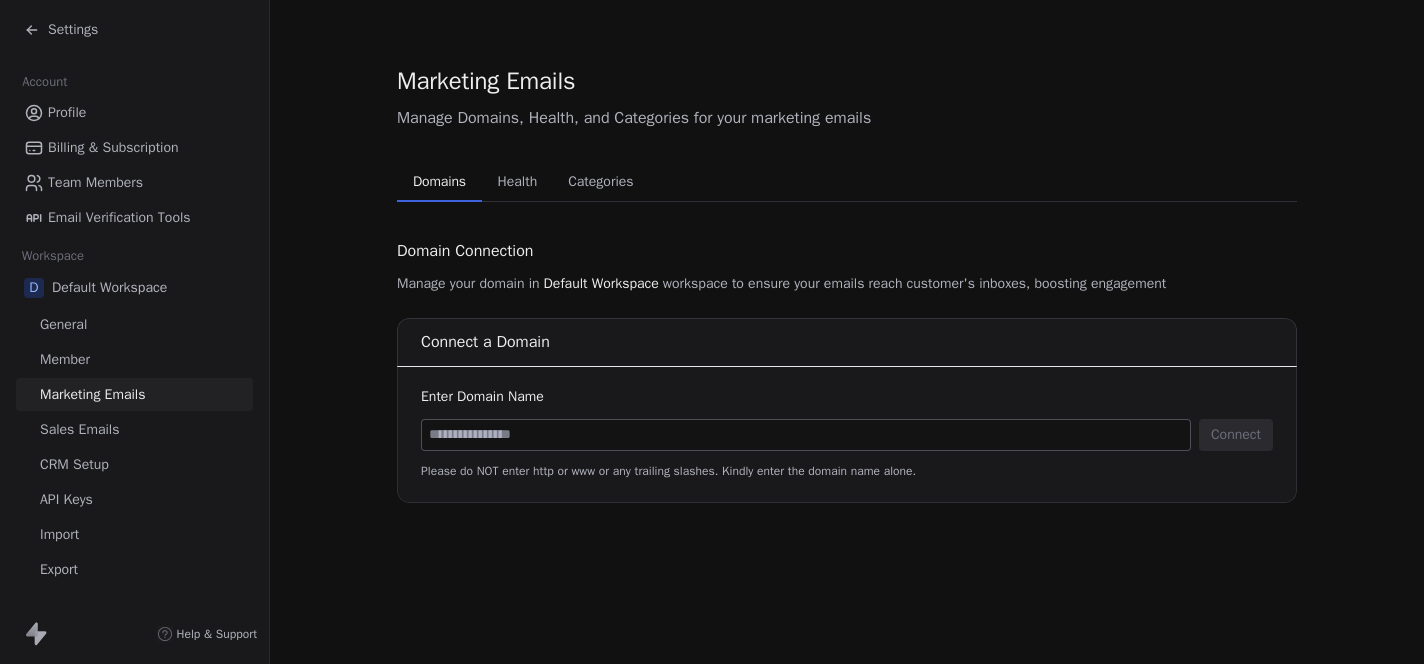 click on "Sales Emails" at bounding box center [79, 429] 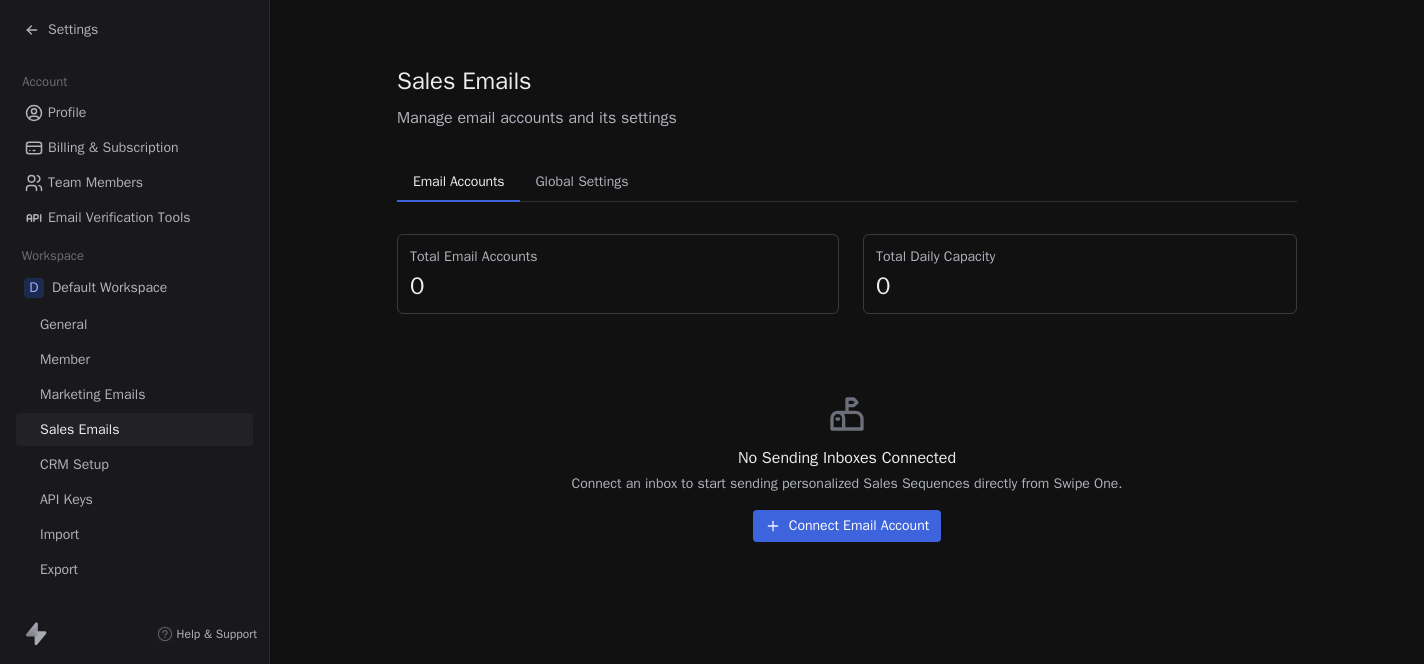 click on "CRM Setup" at bounding box center [134, 464] 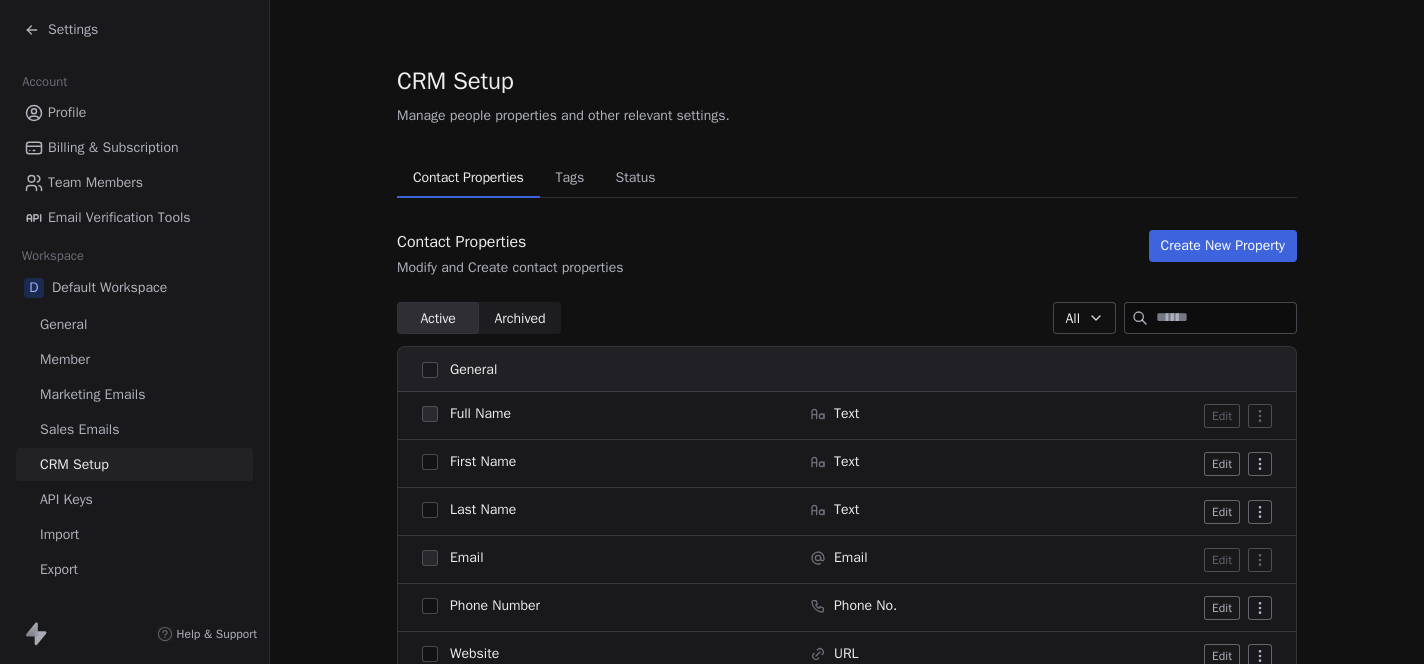 click on "API Keys" at bounding box center (66, 499) 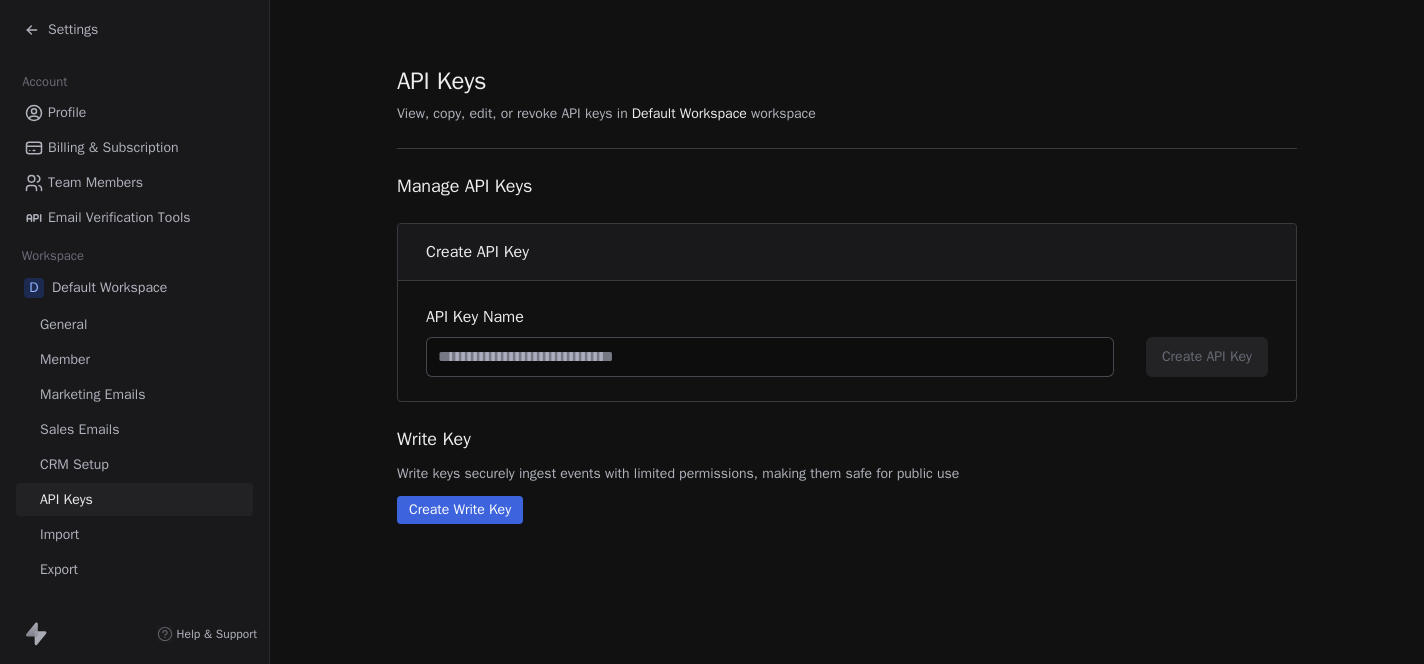 click on "Member" at bounding box center (134, 359) 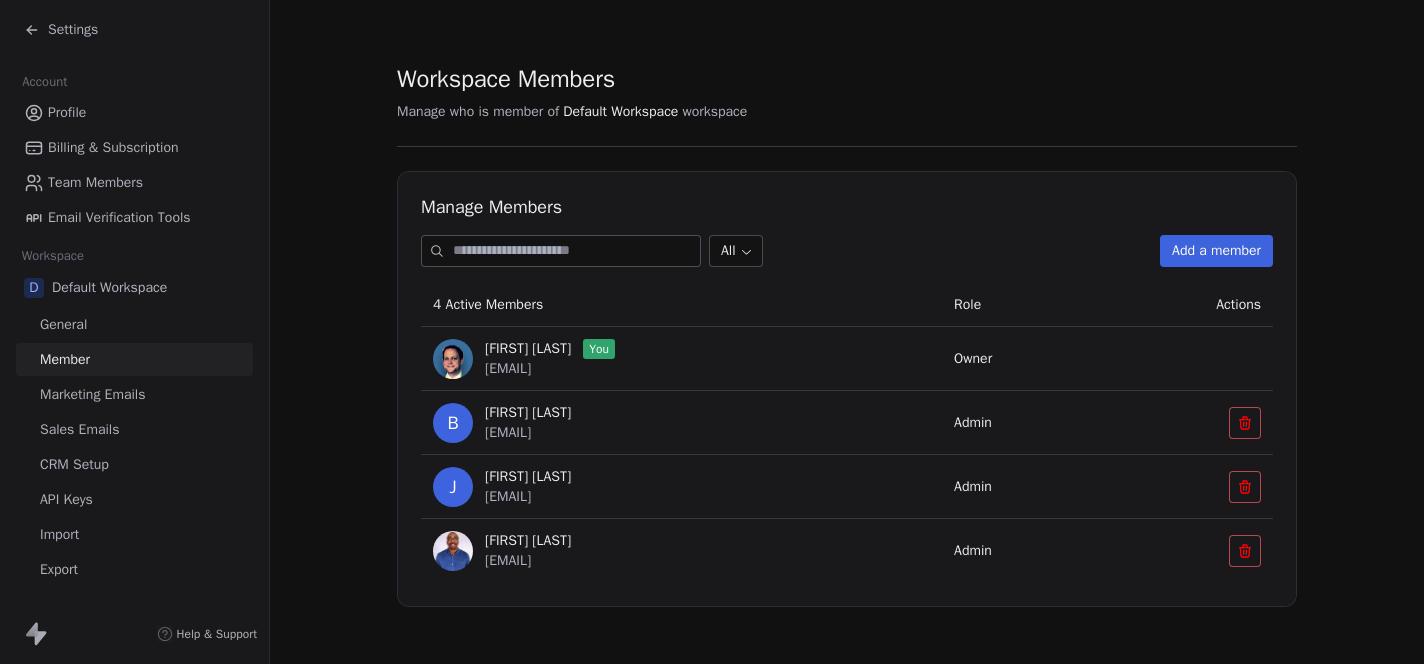 click on "Billing & Subscription" at bounding box center [113, 147] 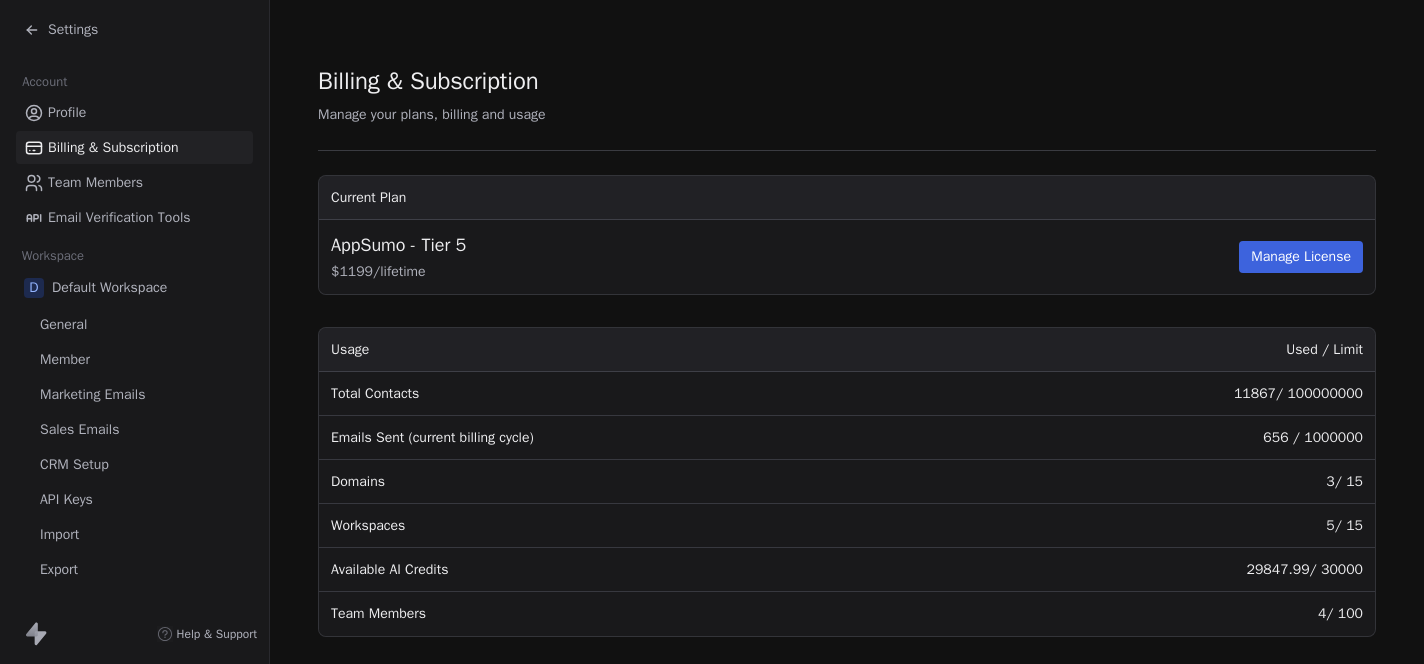 click on "Profile" at bounding box center (67, 112) 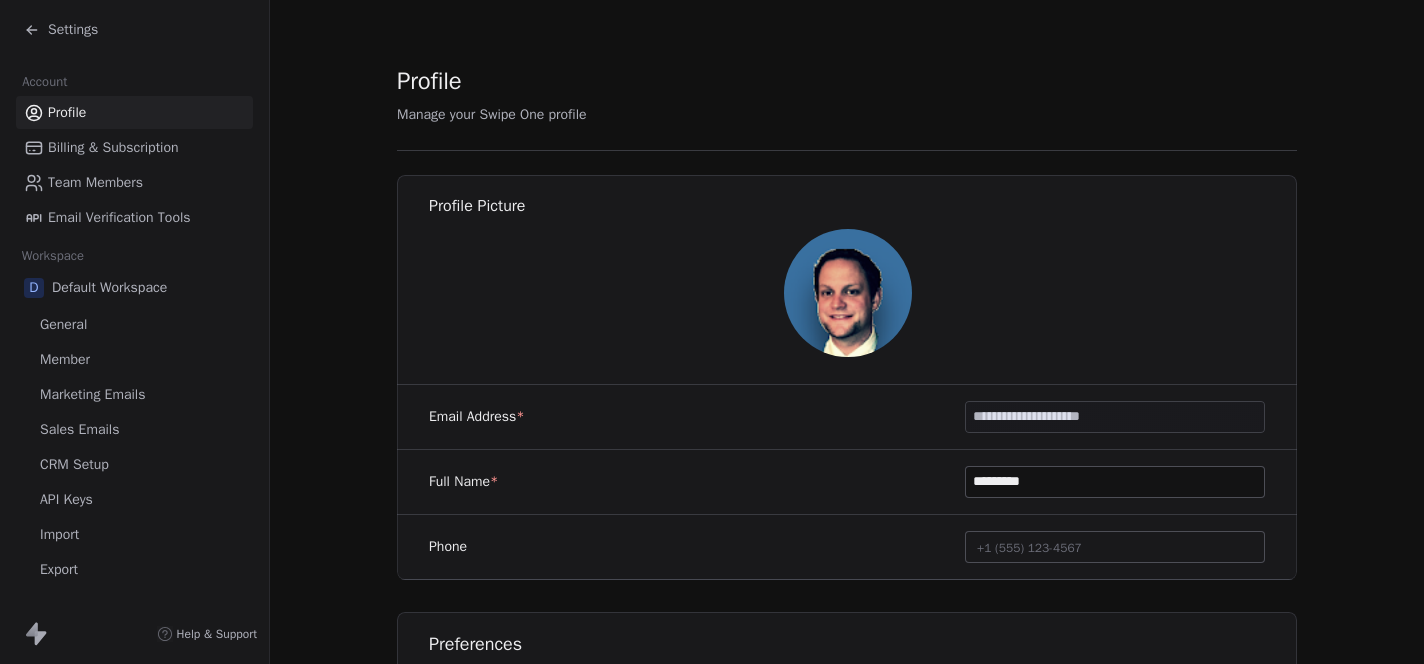 click on "Settings" at bounding box center (73, 30) 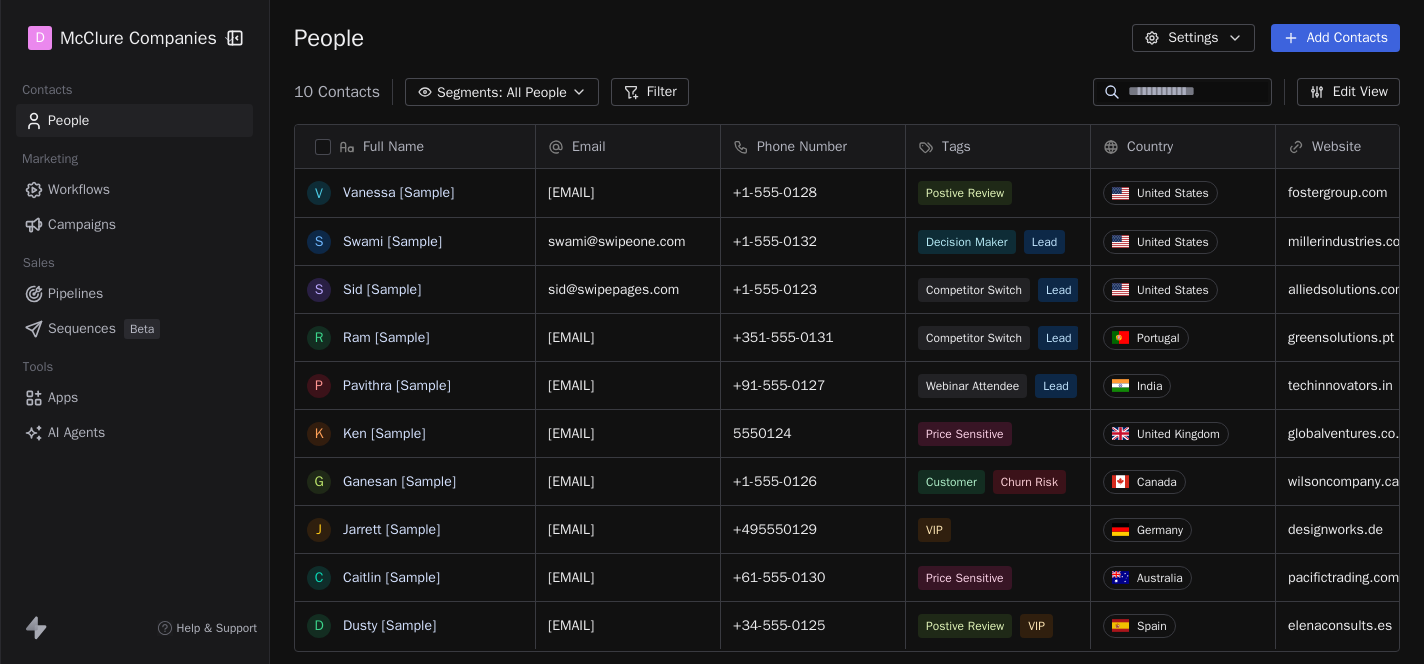 scroll, scrollTop: 0, scrollLeft: 1, axis: horizontal 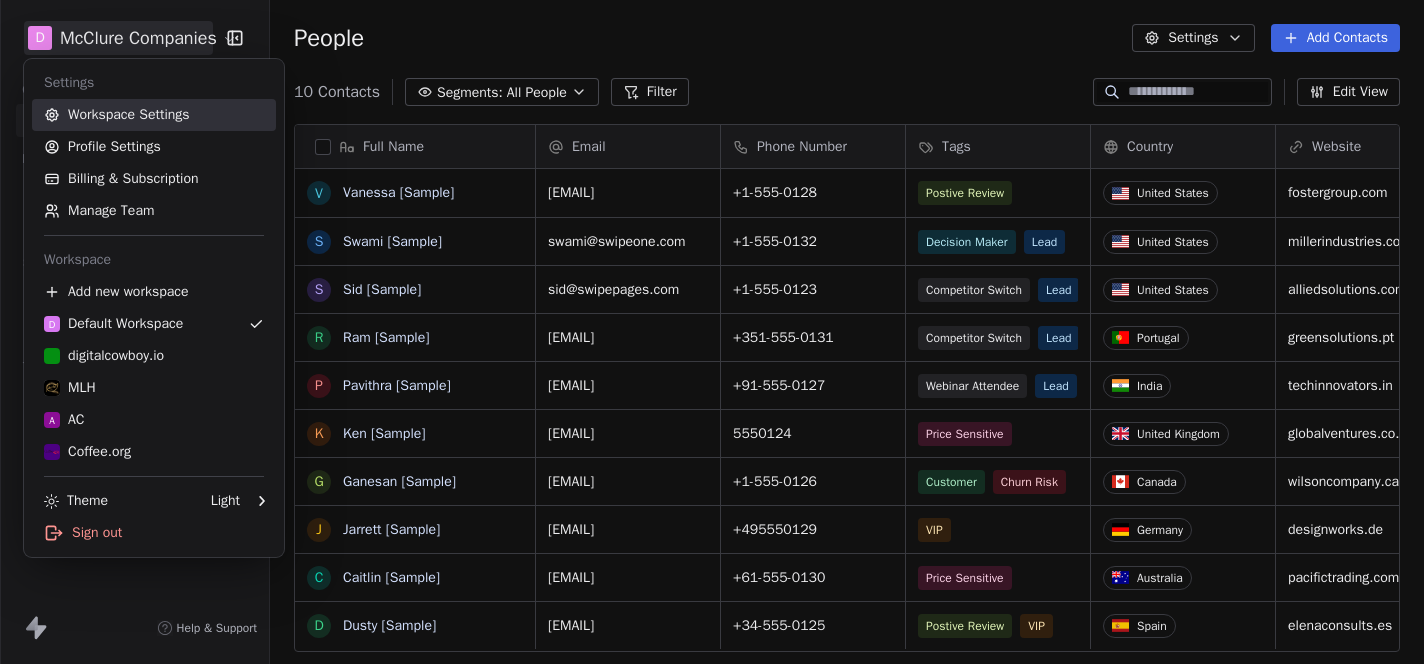 click on "Workspace Settings" at bounding box center (154, 115) 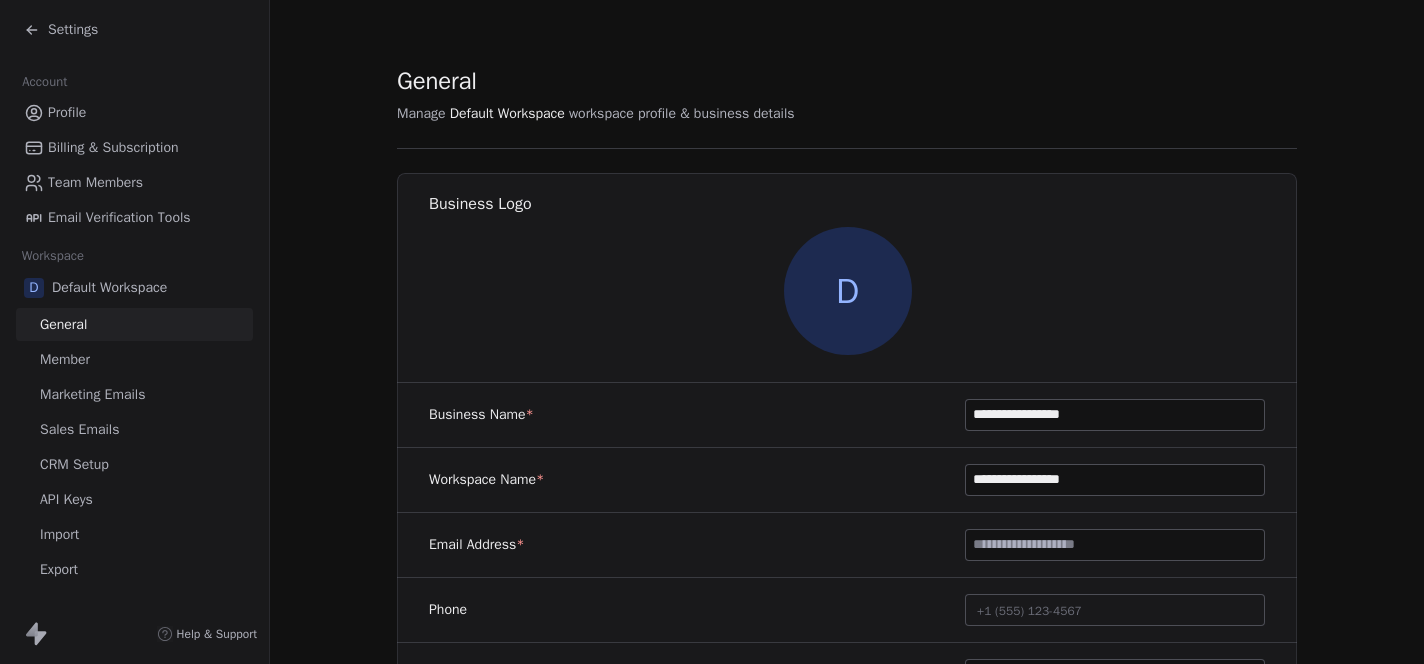 click on "**********" at bounding box center [847, 936] 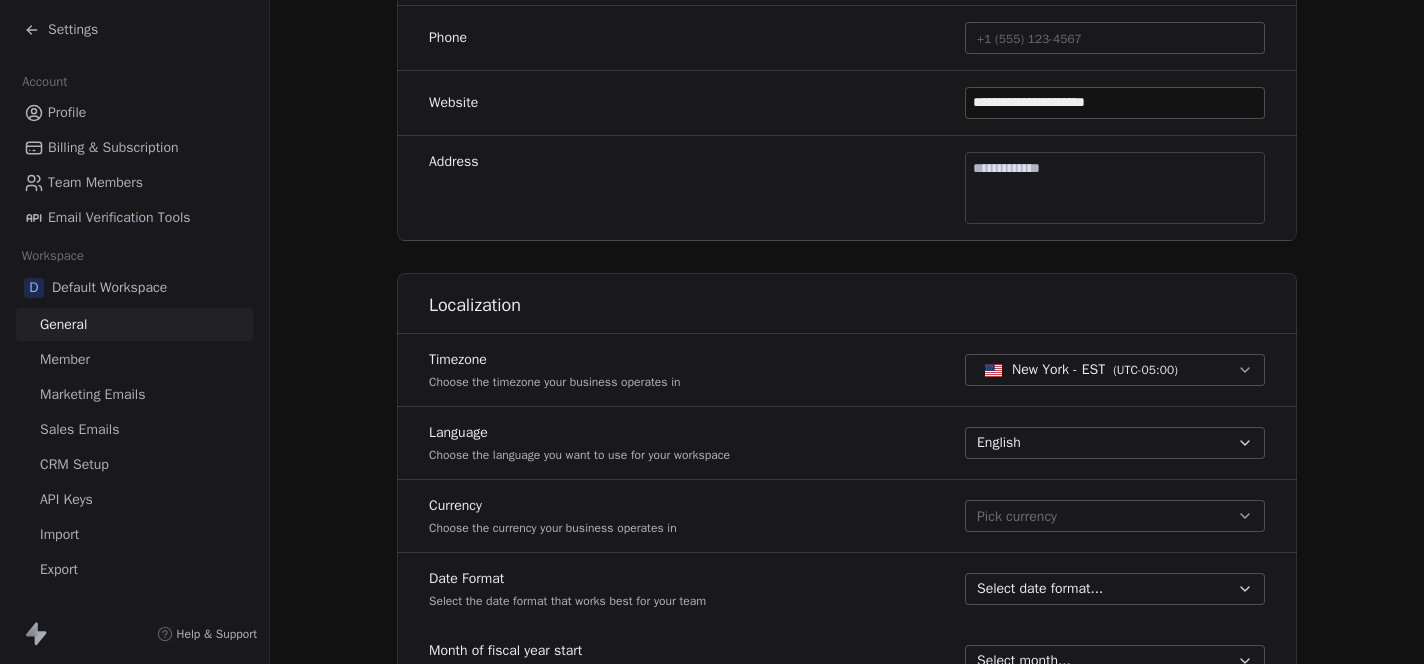 scroll, scrollTop: 600, scrollLeft: 0, axis: vertical 